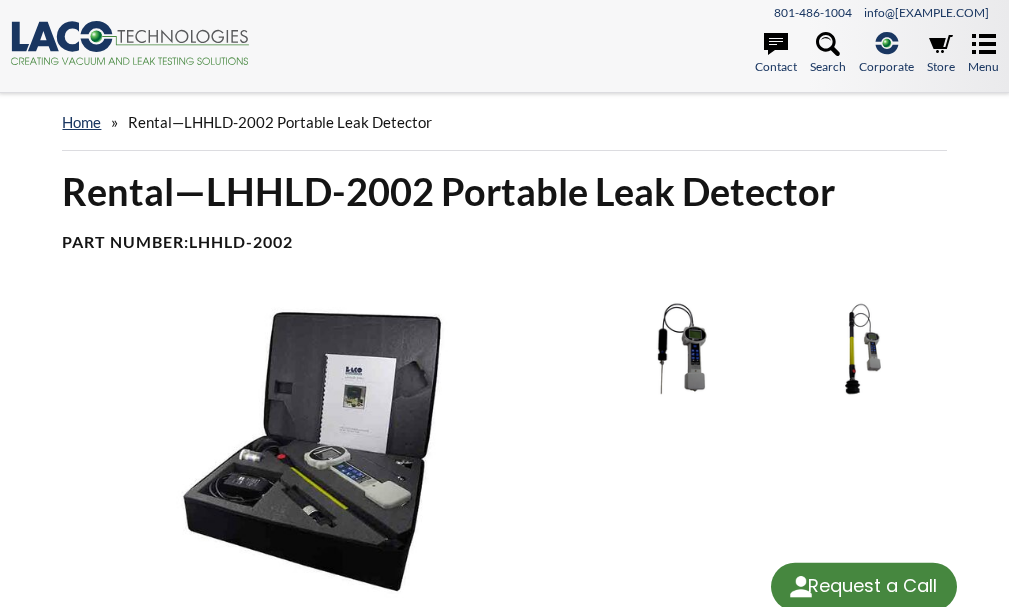 scroll, scrollTop: 0, scrollLeft: 0, axis: both 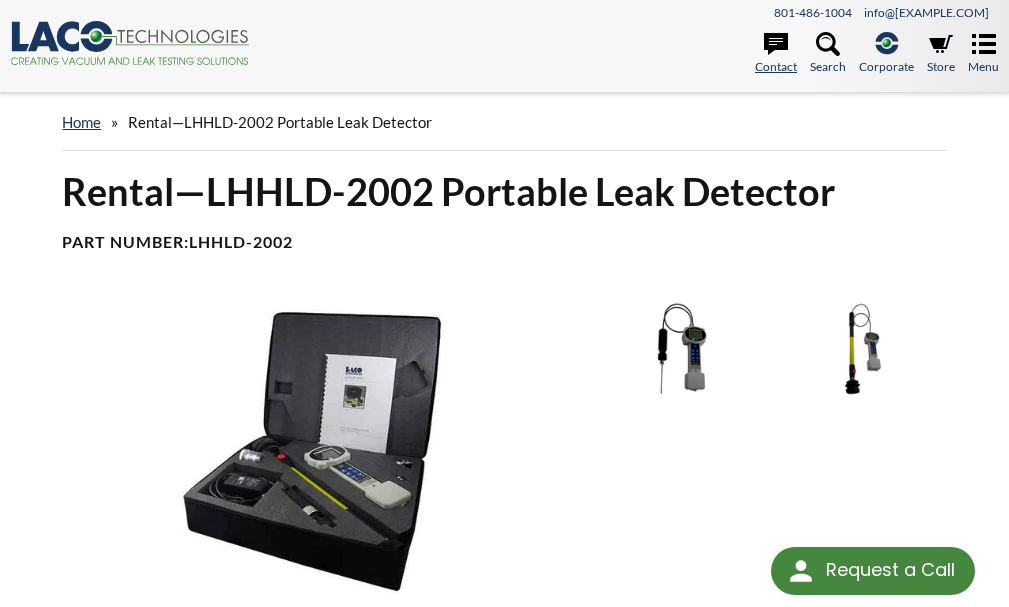 click 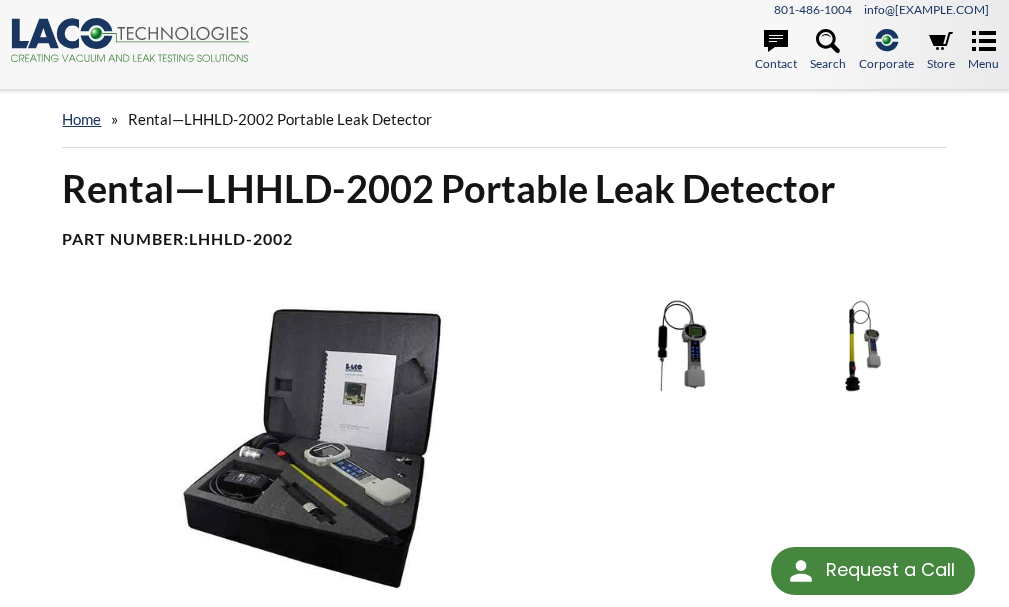 scroll, scrollTop: 0, scrollLeft: 0, axis: both 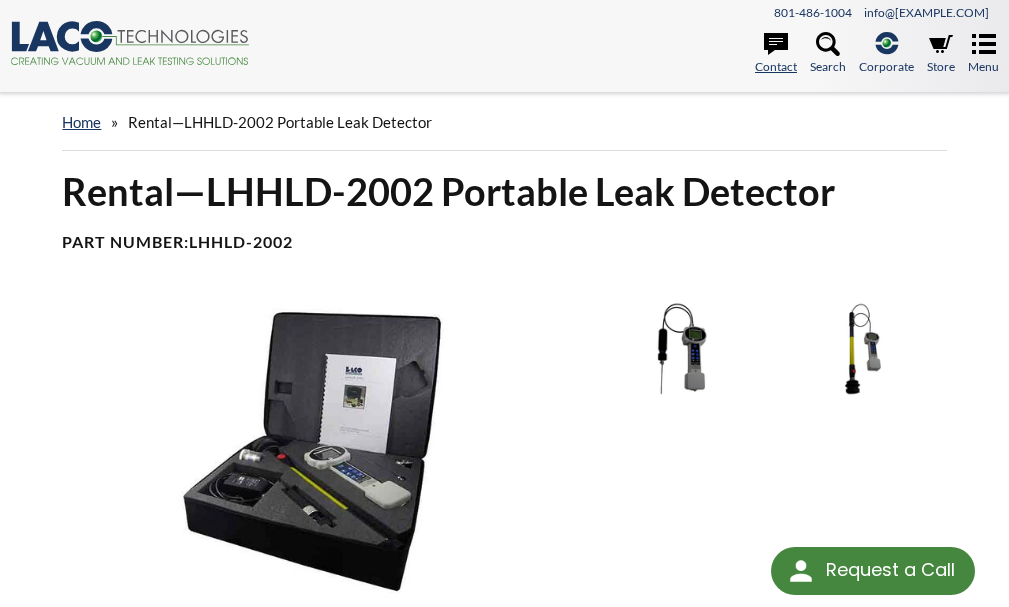 click 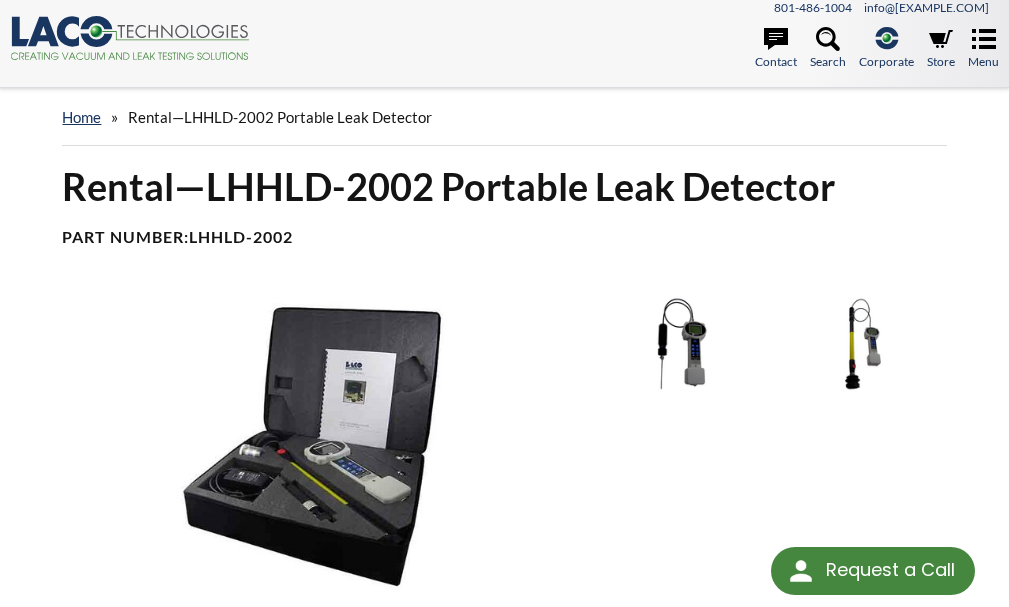 scroll, scrollTop: 0, scrollLeft: 0, axis: both 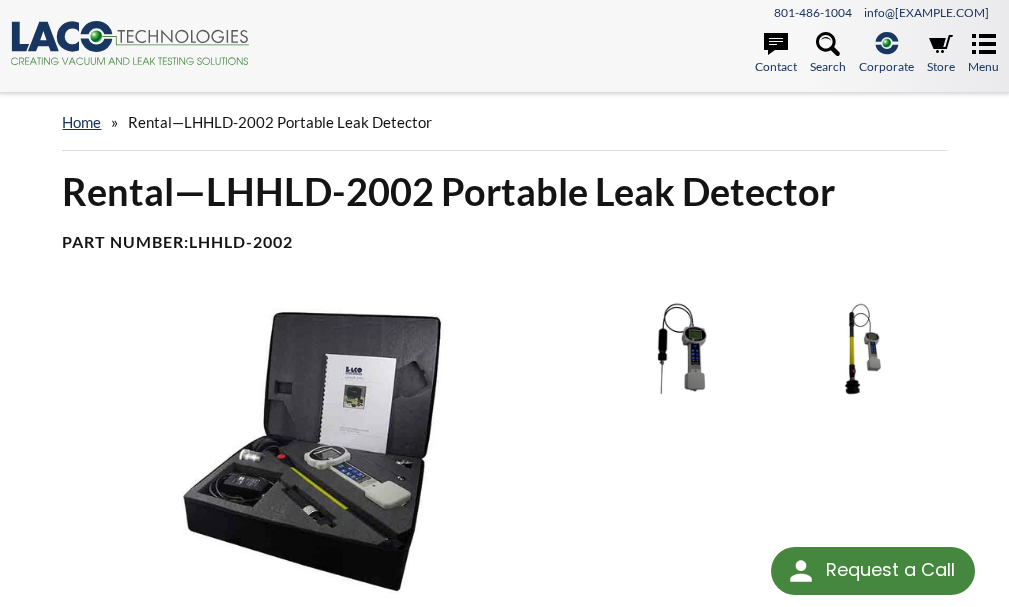 click on "Request a Call" at bounding box center [890, 570] 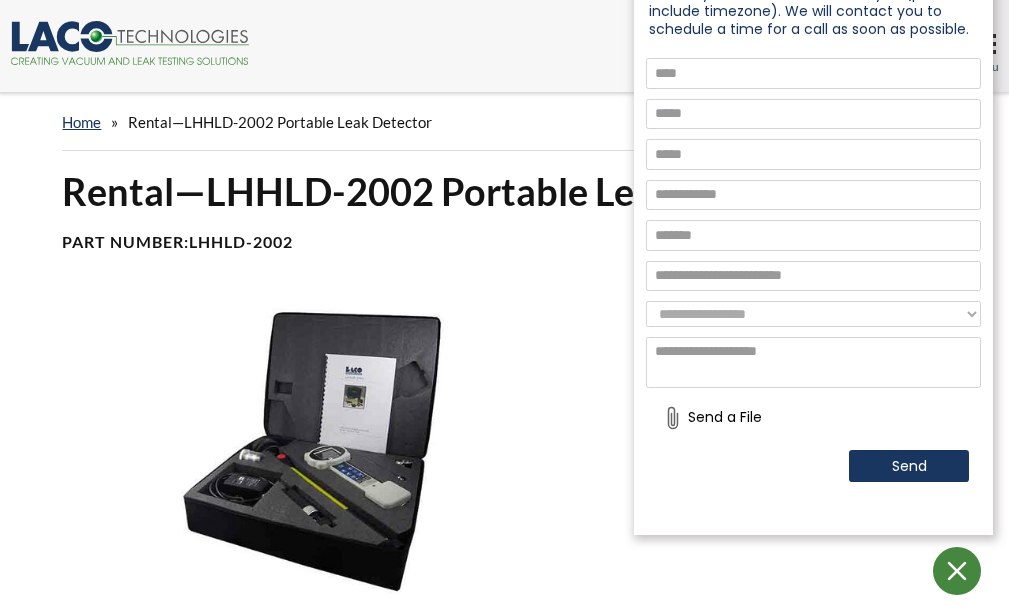 scroll, scrollTop: 0, scrollLeft: 0, axis: both 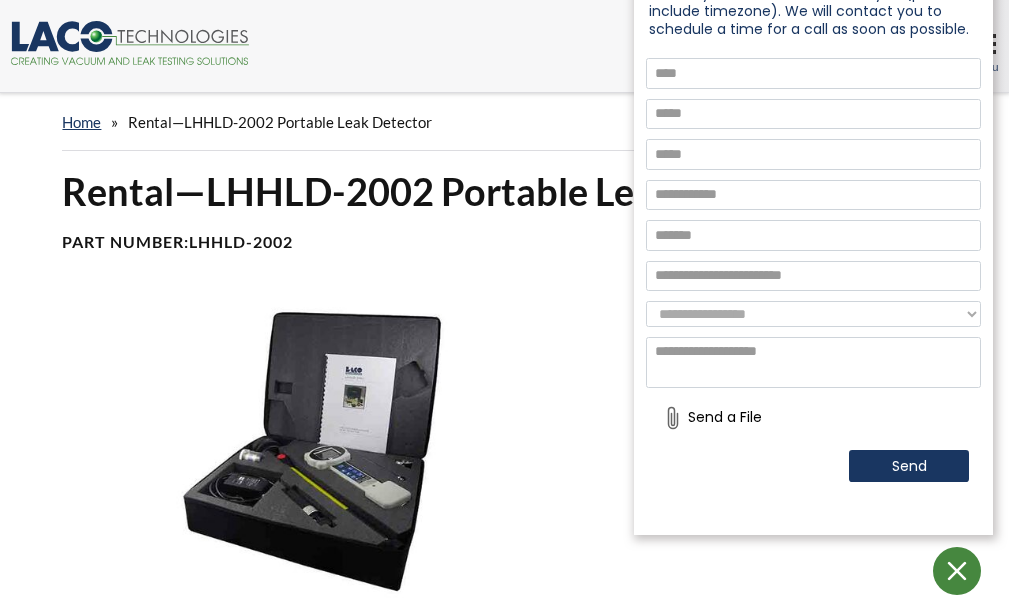 click at bounding box center [813, 73] 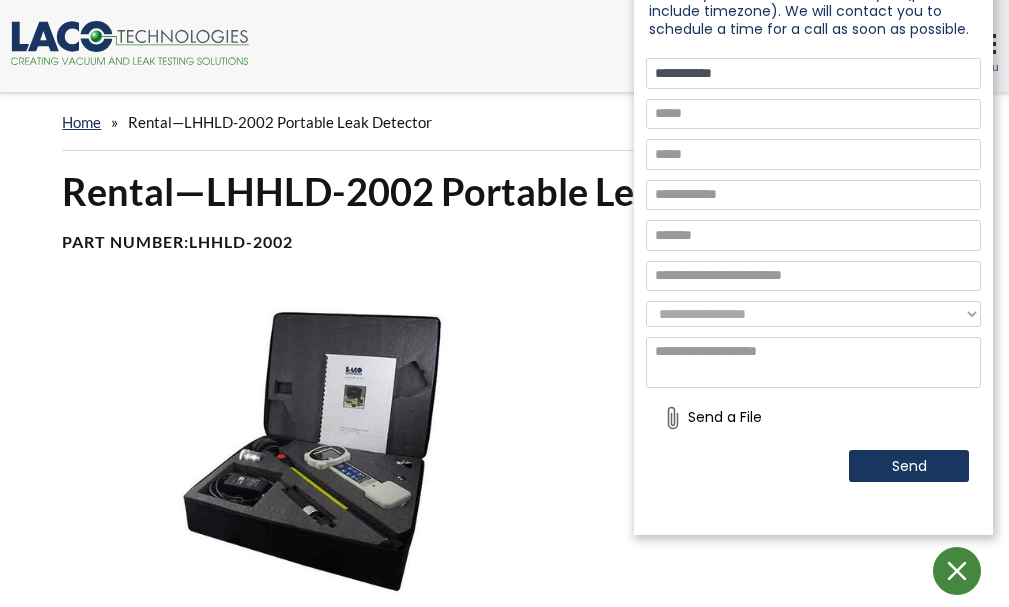 drag, startPoint x: 669, startPoint y: 110, endPoint x: 840, endPoint y: 153, distance: 176.32356 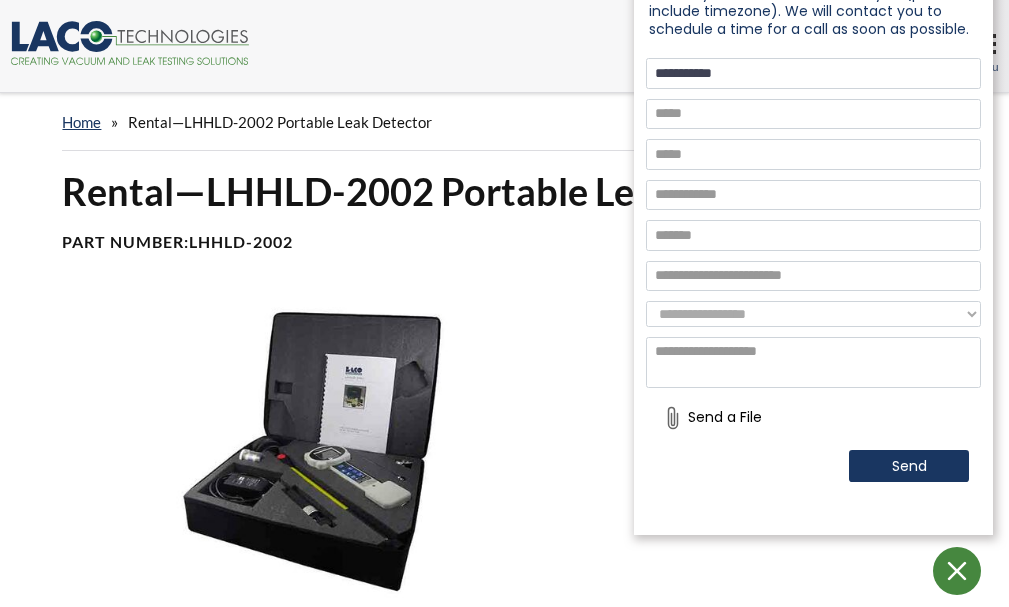 click on "**********" at bounding box center (813, 73) 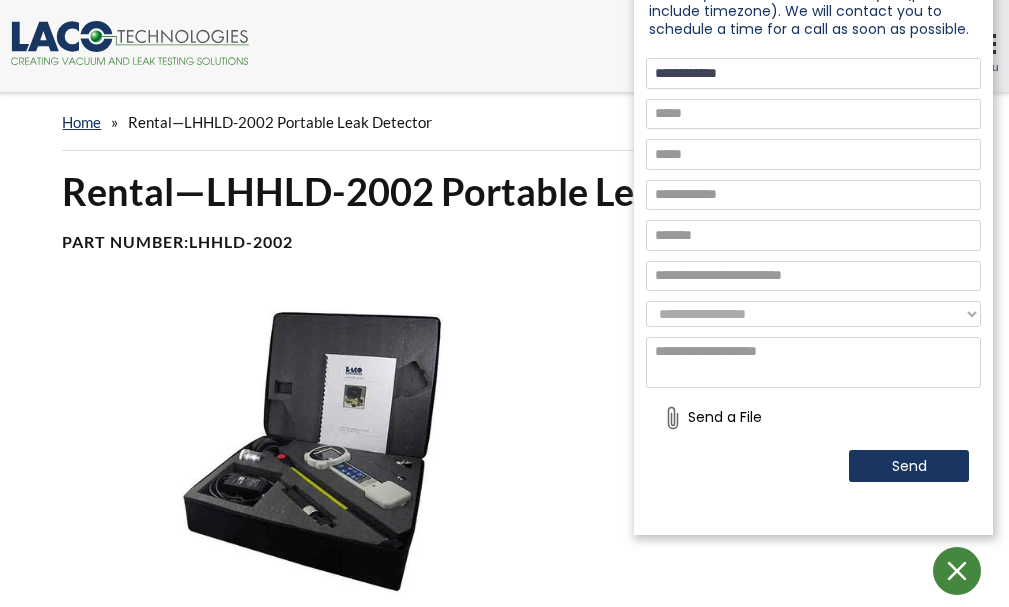 type on "**********" 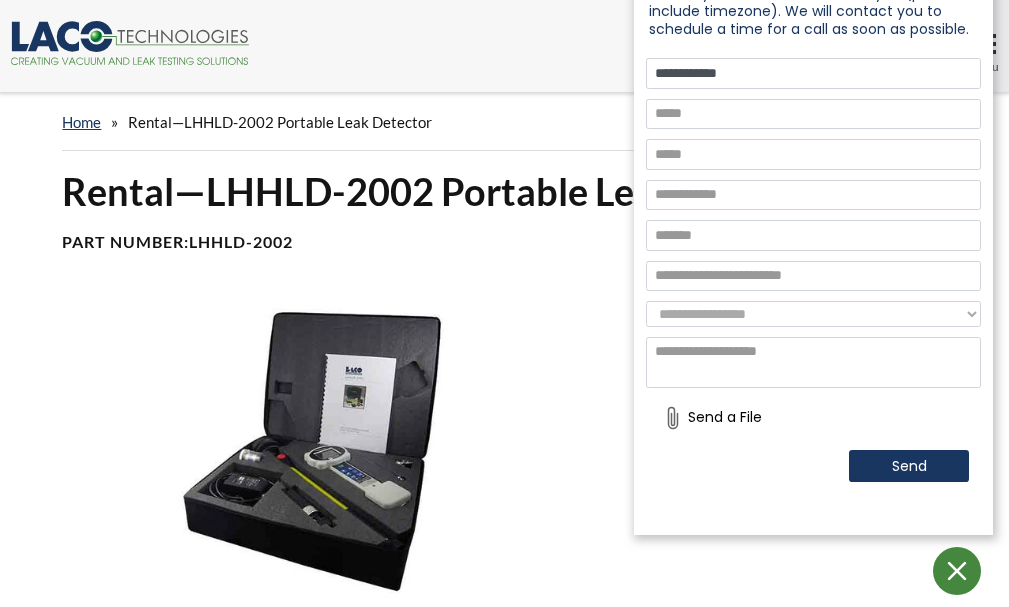 click at bounding box center [813, 114] 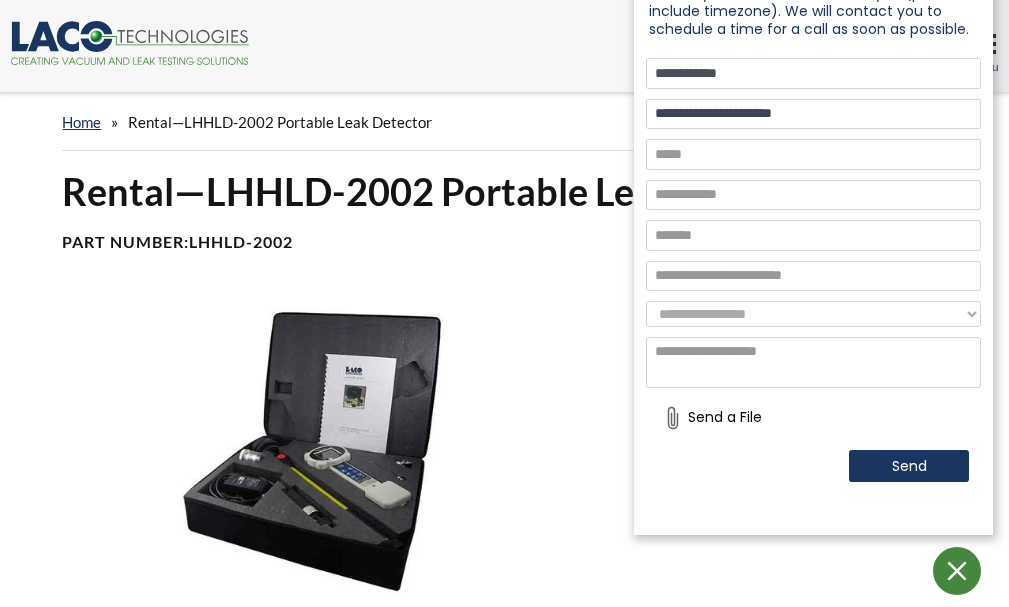 type on "**********" 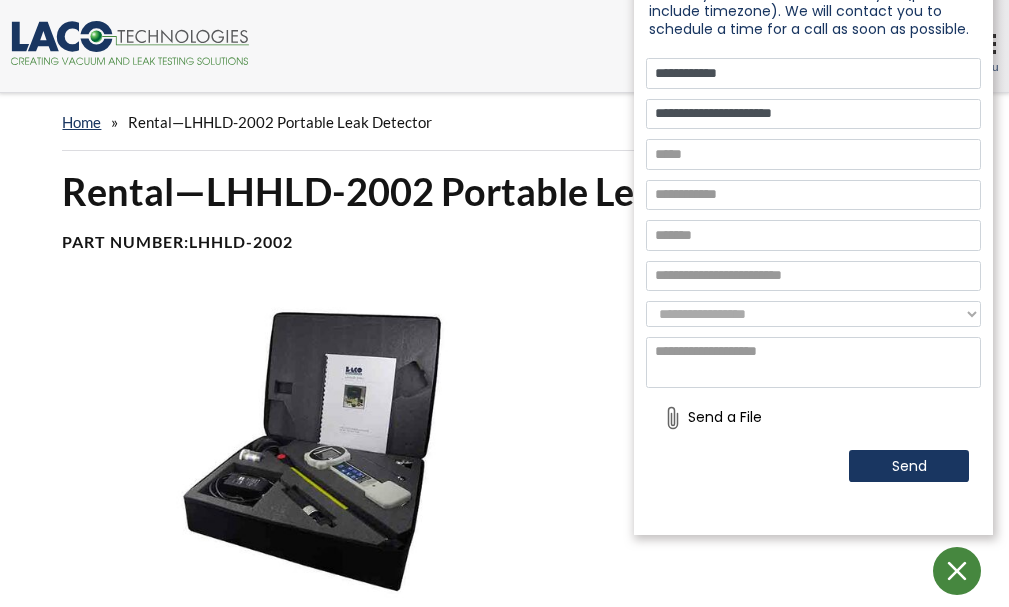 click at bounding box center (813, 154) 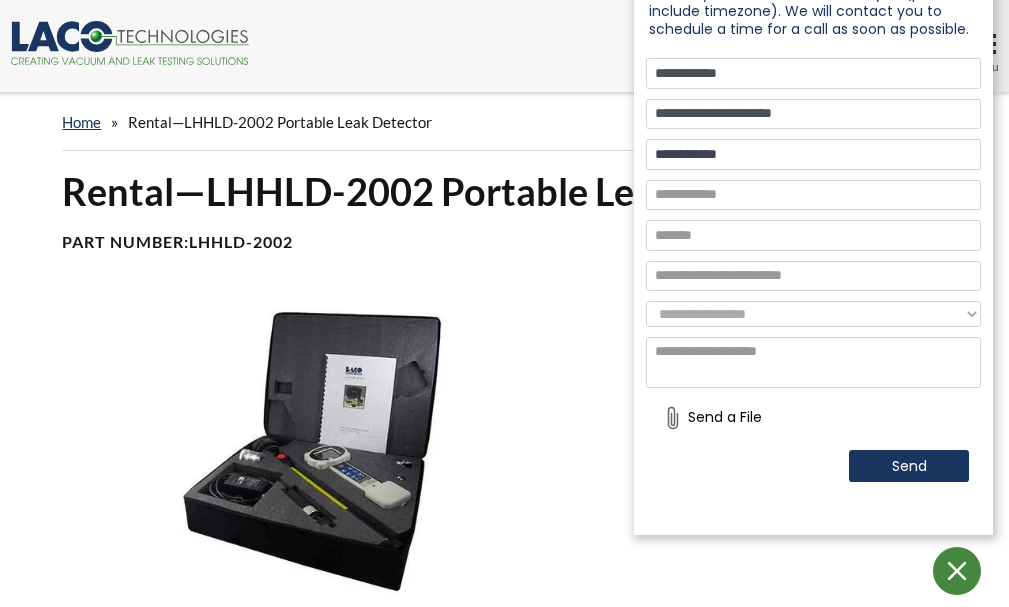type on "**********" 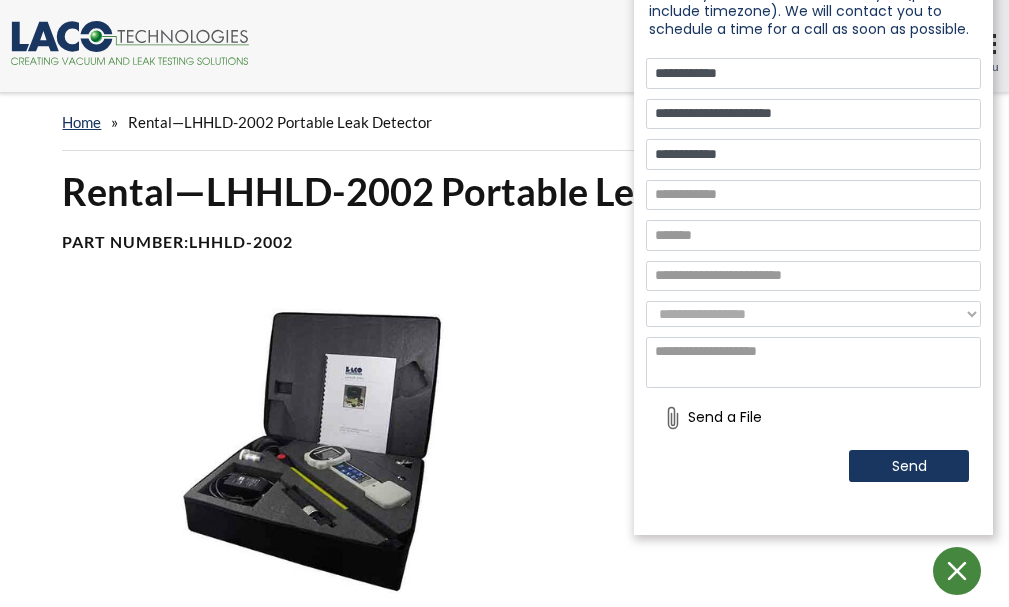 click at bounding box center (813, 195) 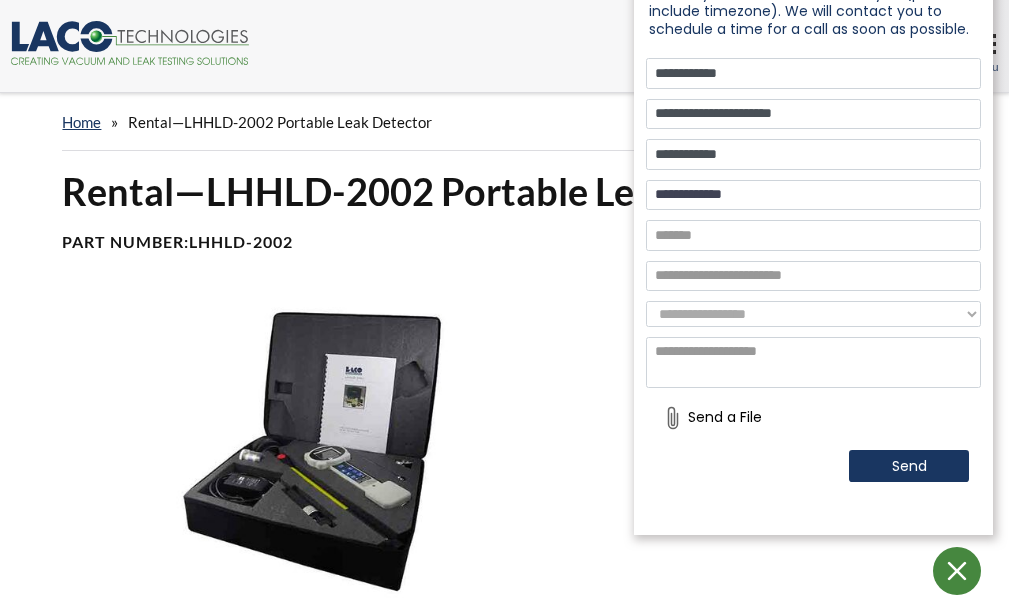 type on "**********" 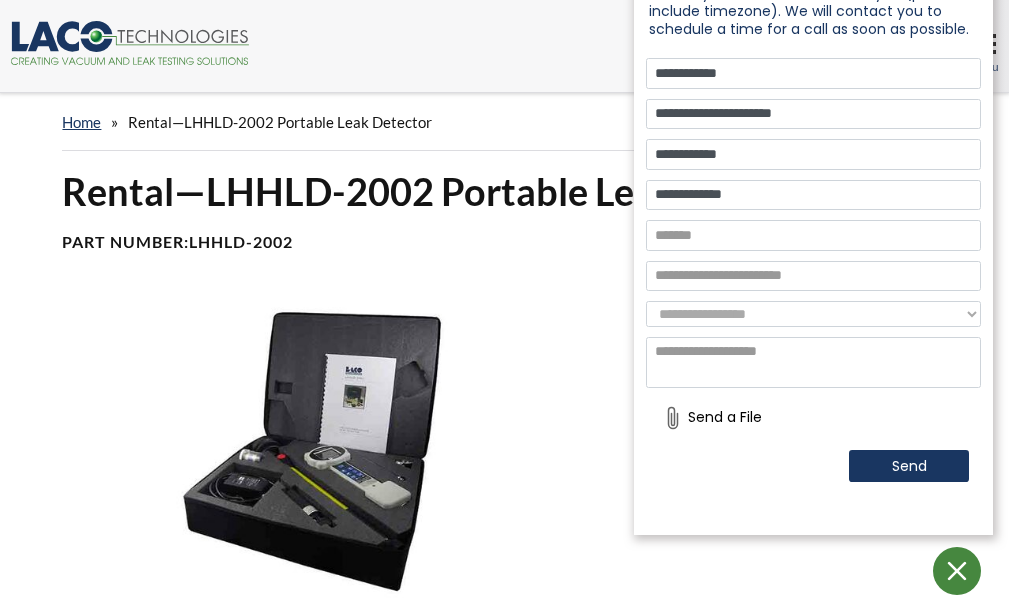 click at bounding box center [813, 235] 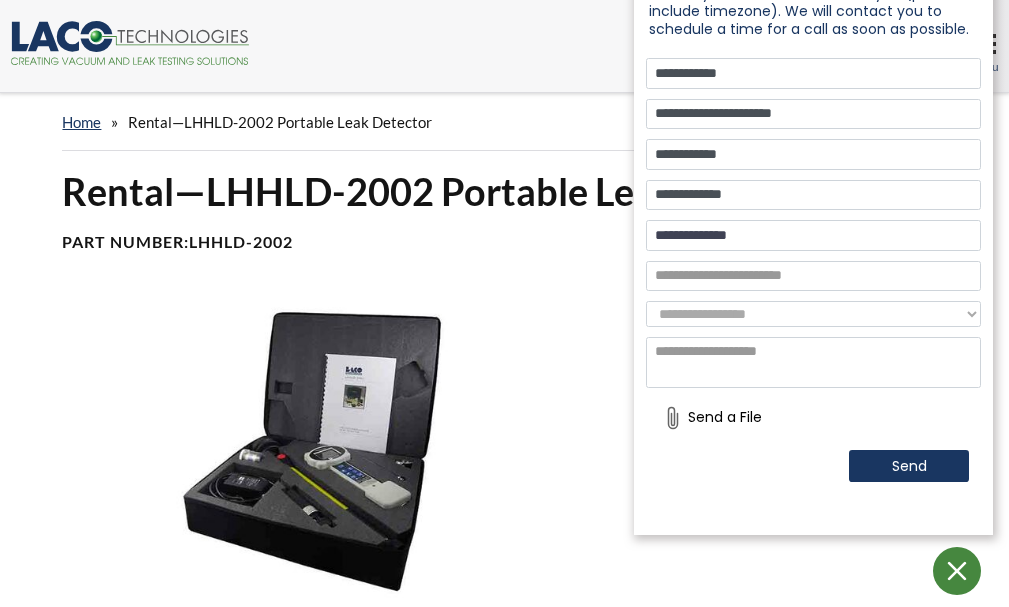 type on "**********" 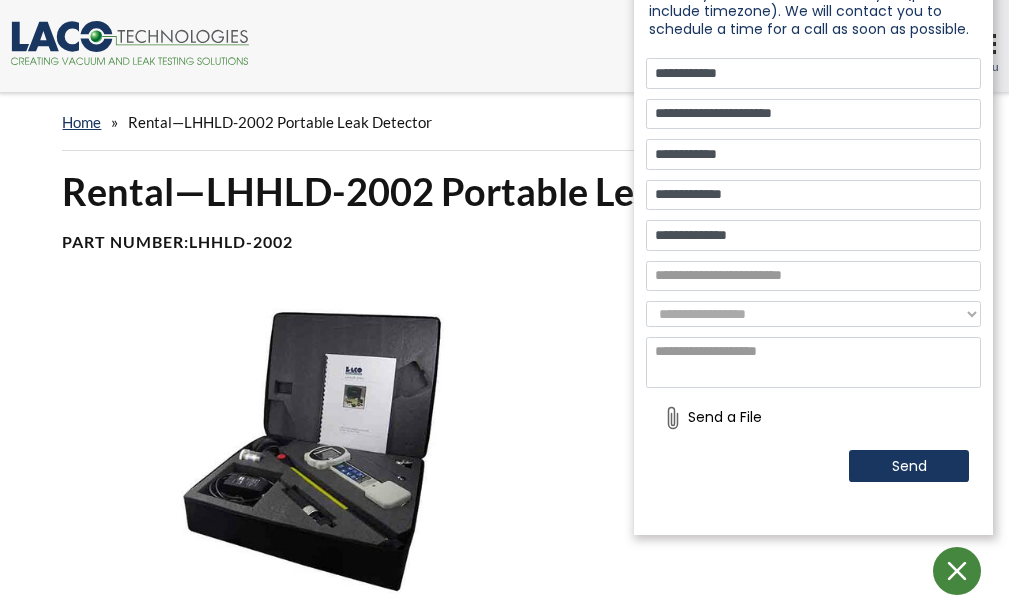 click at bounding box center [813, 276] 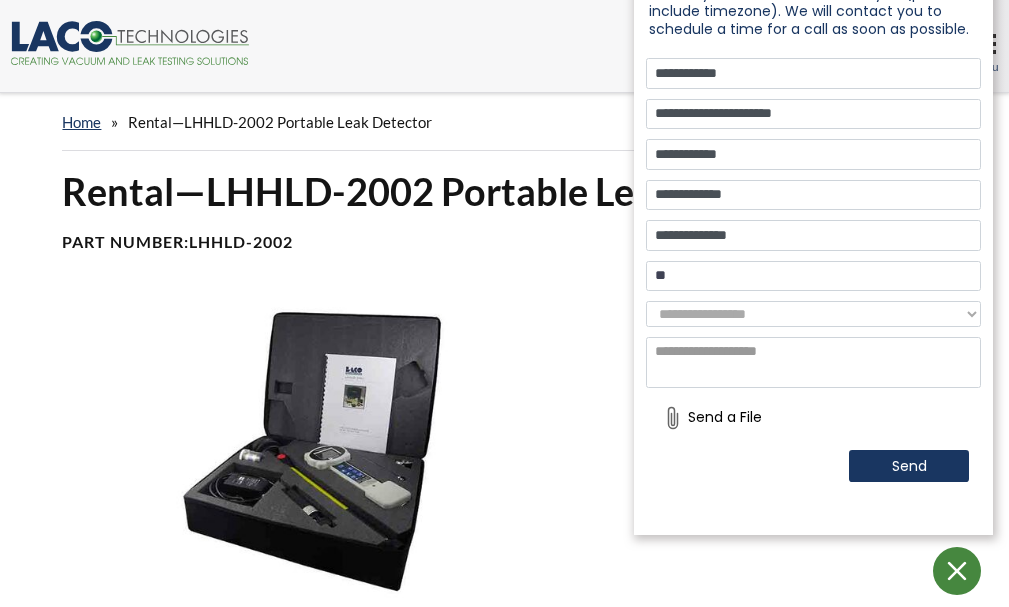 type on "*" 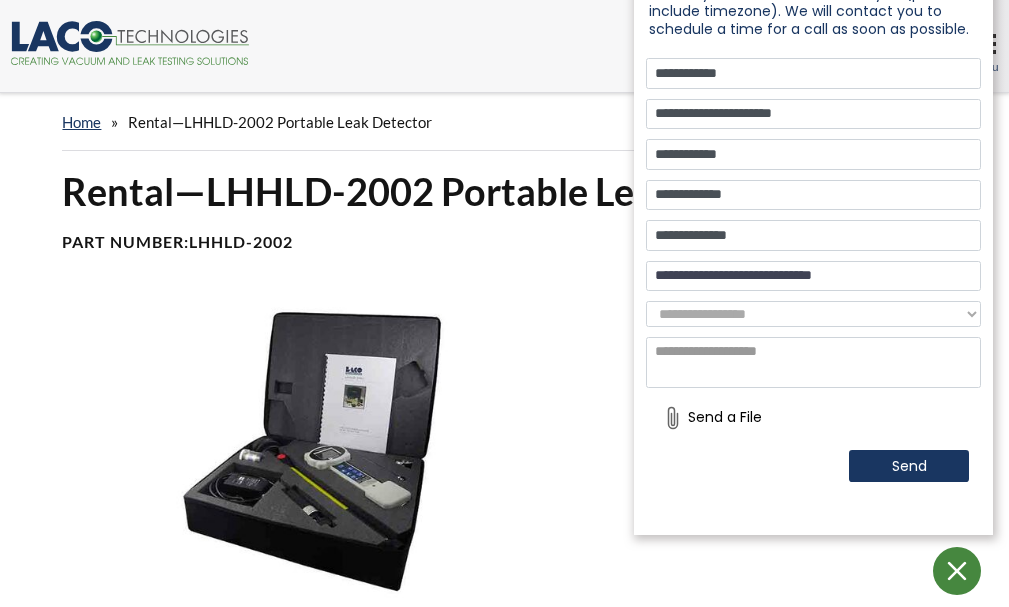 type on "**********" 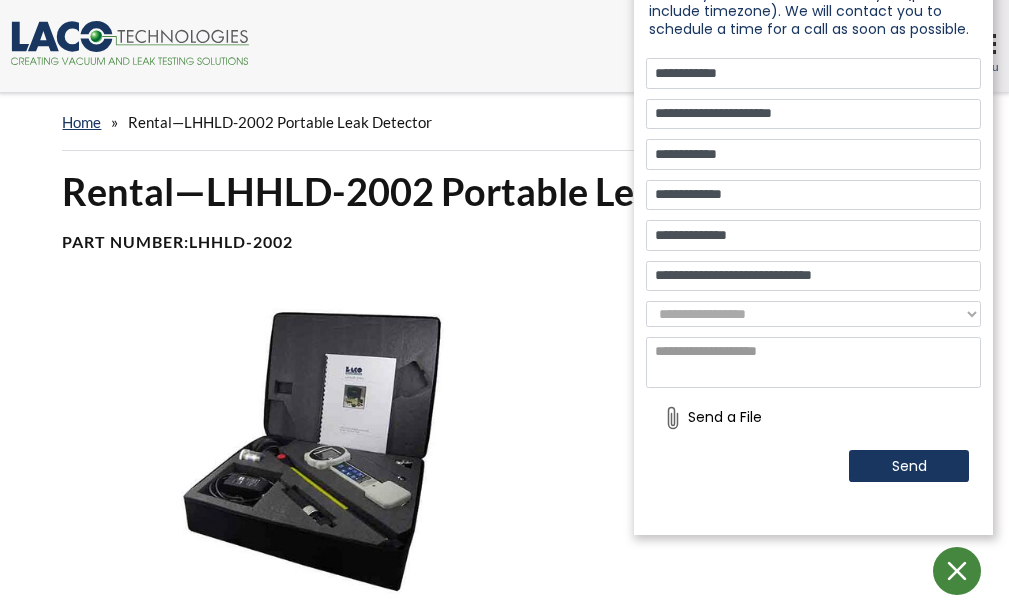 click on "**********" at bounding box center (813, 314) 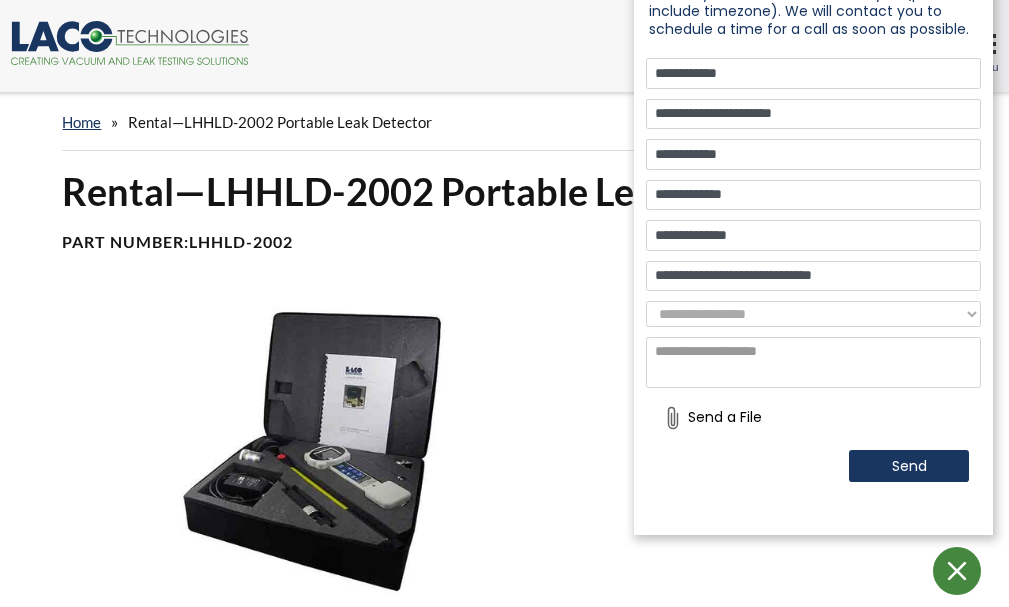 select on "**********" 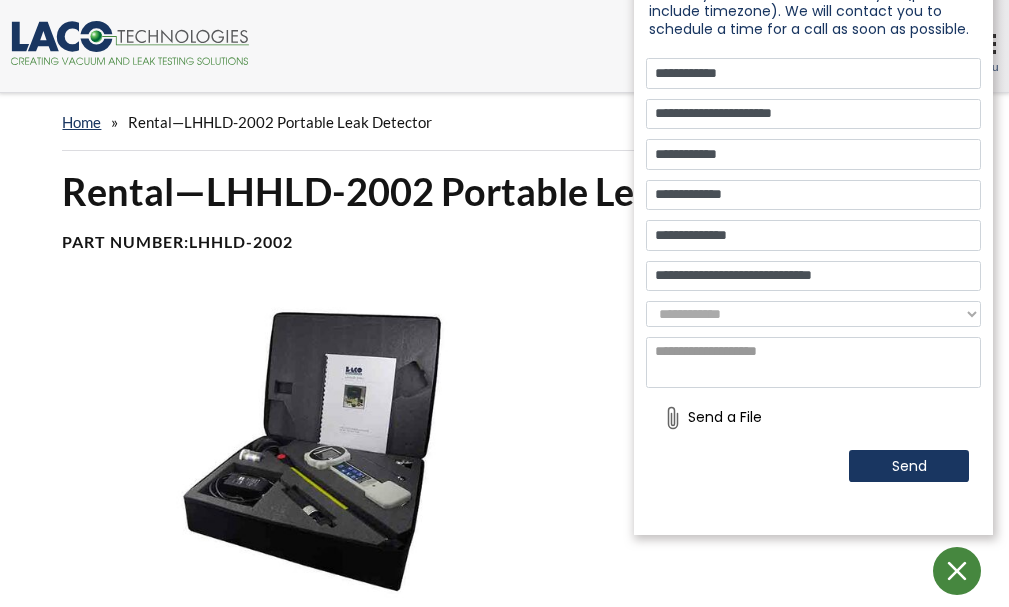 click on "**********" at bounding box center (813, 314) 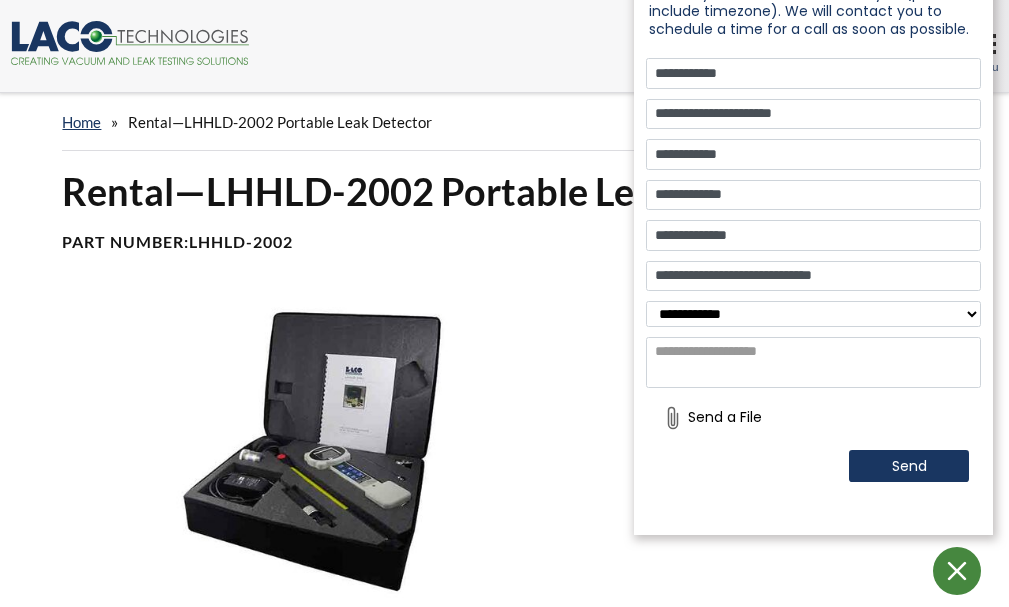 click at bounding box center (813, 363) 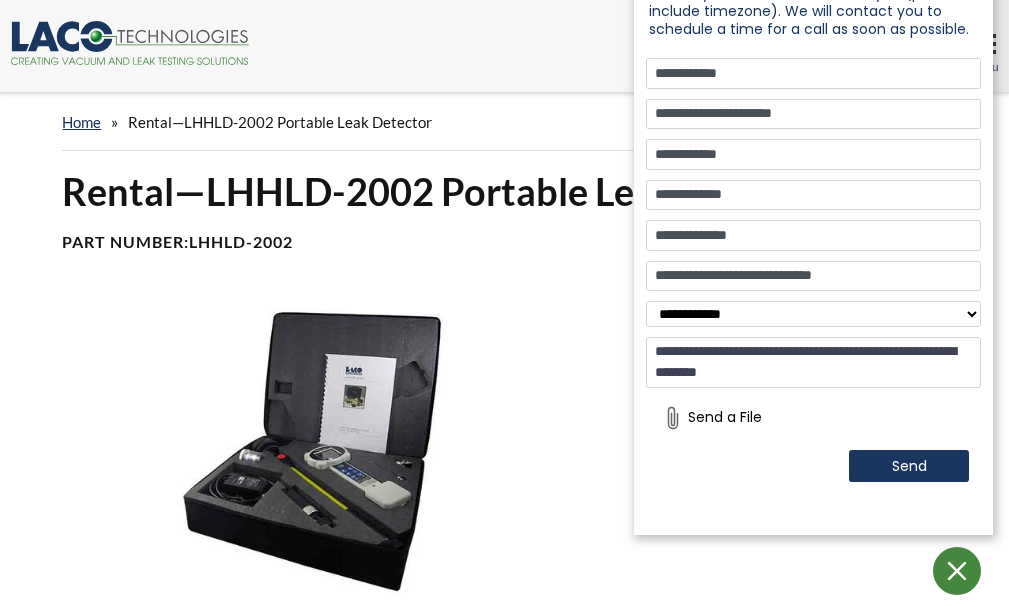 type on "**********" 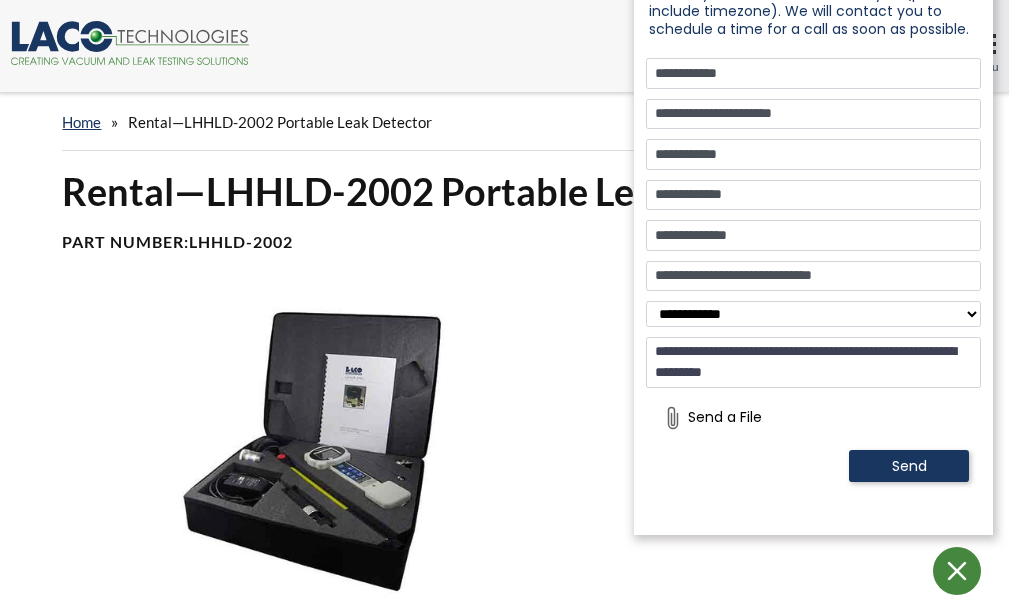 click on "Send" at bounding box center (909, 466) 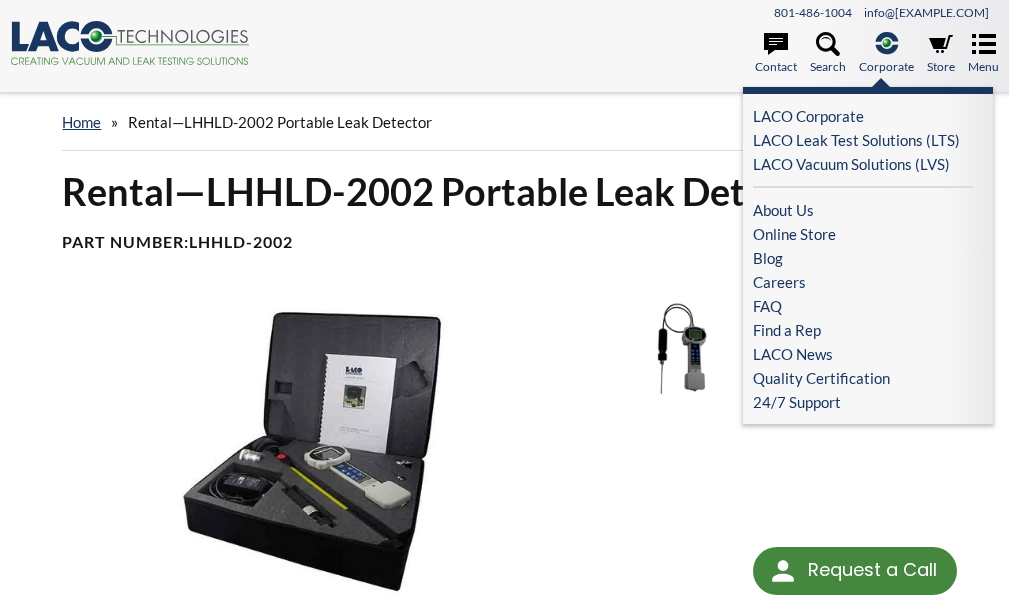 click 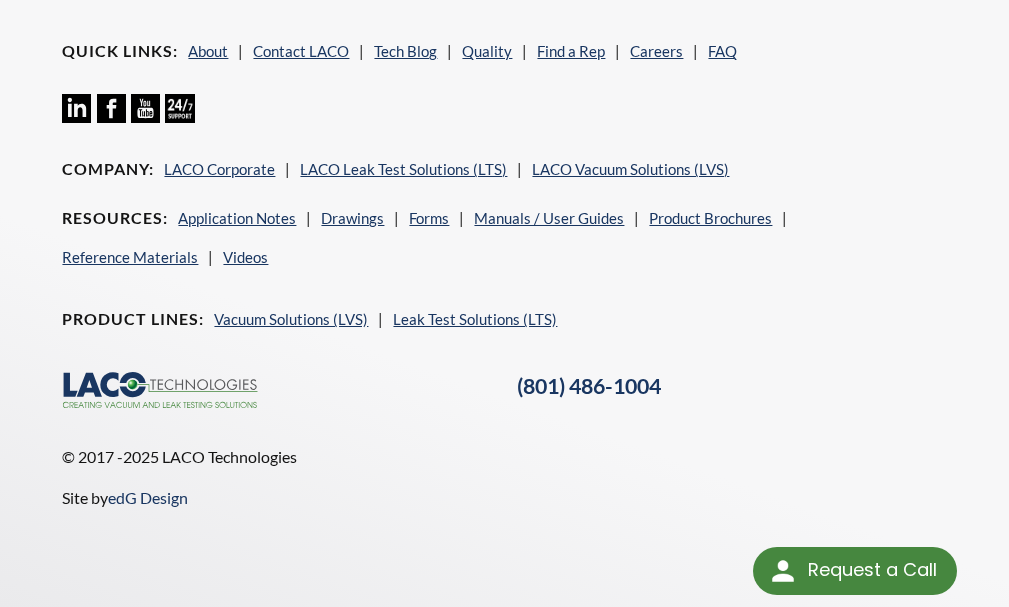 scroll, scrollTop: 1288, scrollLeft: 0, axis: vertical 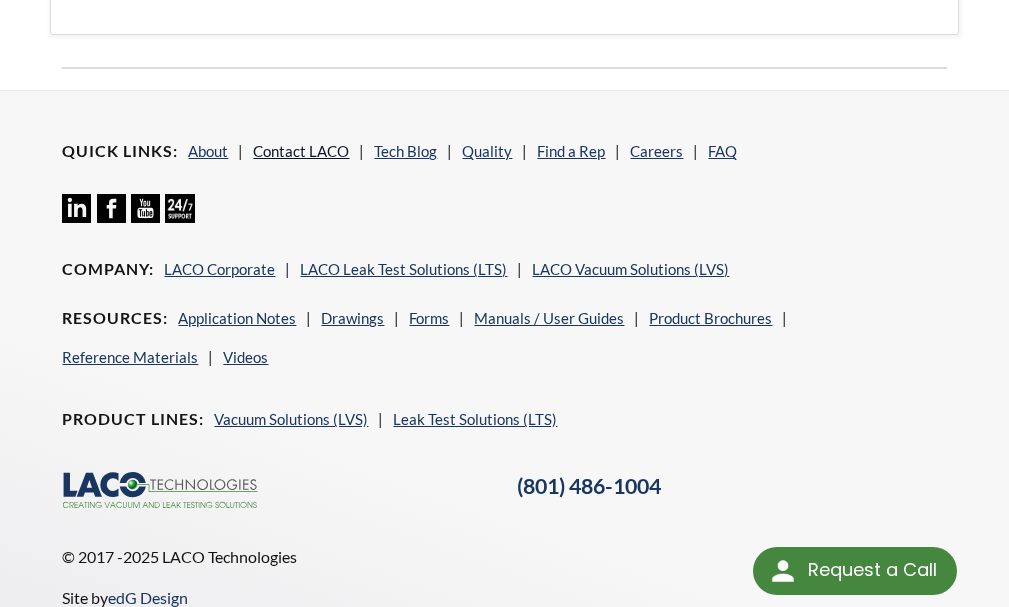 click on "Contact LACO" at bounding box center (301, 151) 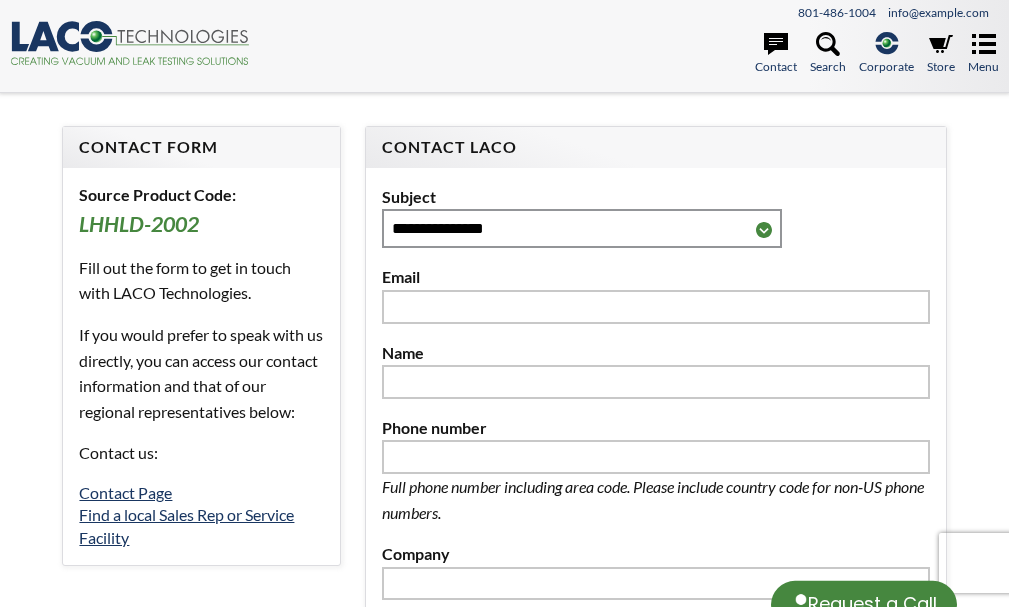 scroll, scrollTop: 0, scrollLeft: 0, axis: both 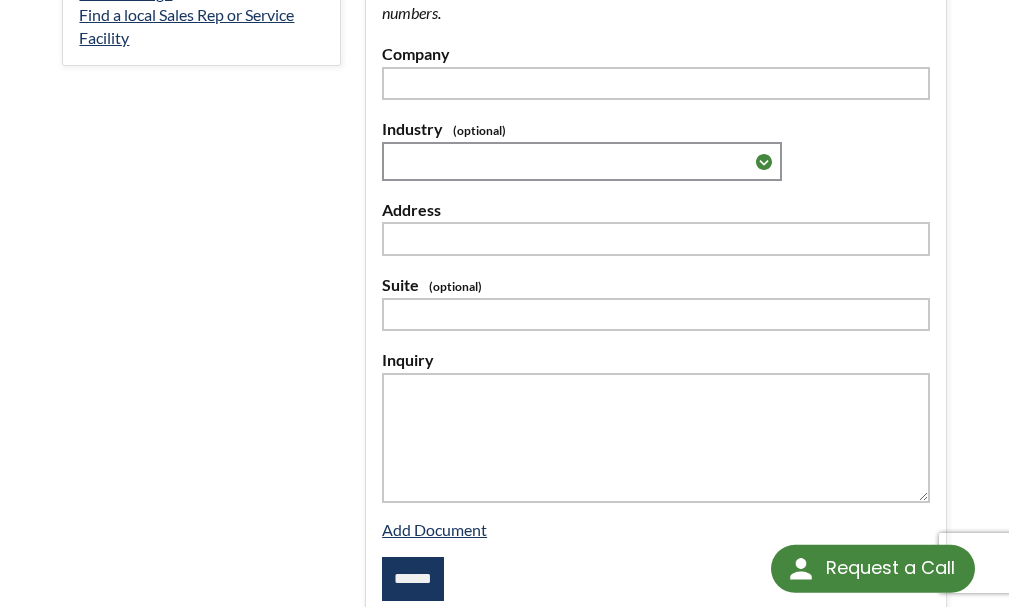 select 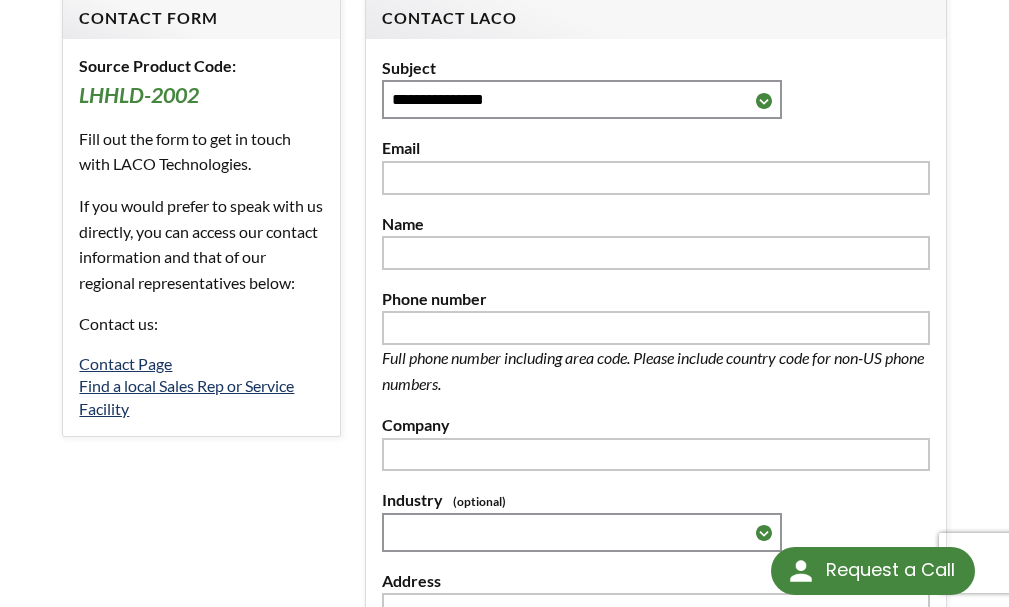 scroll, scrollTop: 0, scrollLeft: 0, axis: both 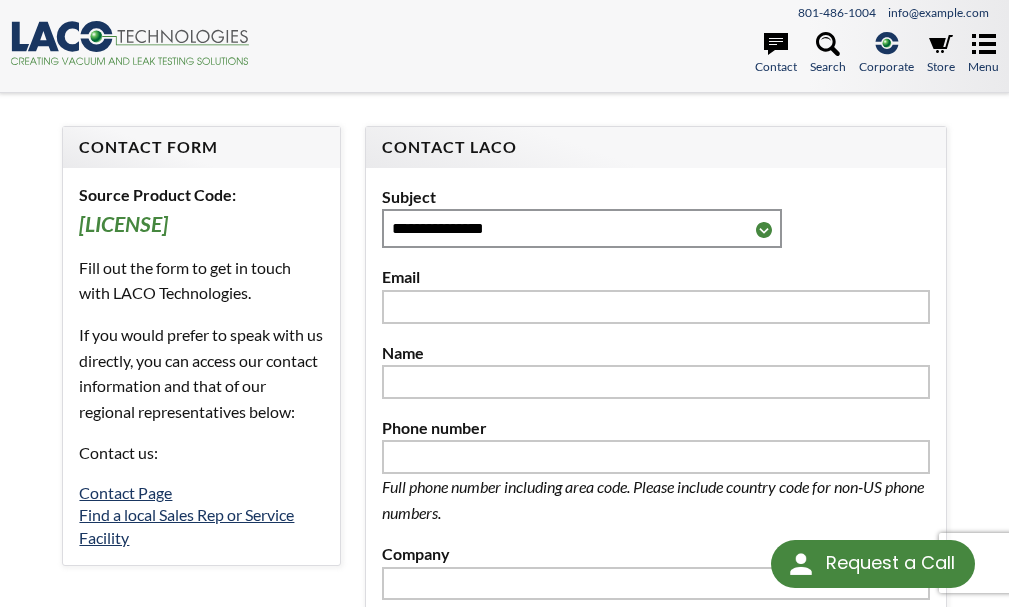select 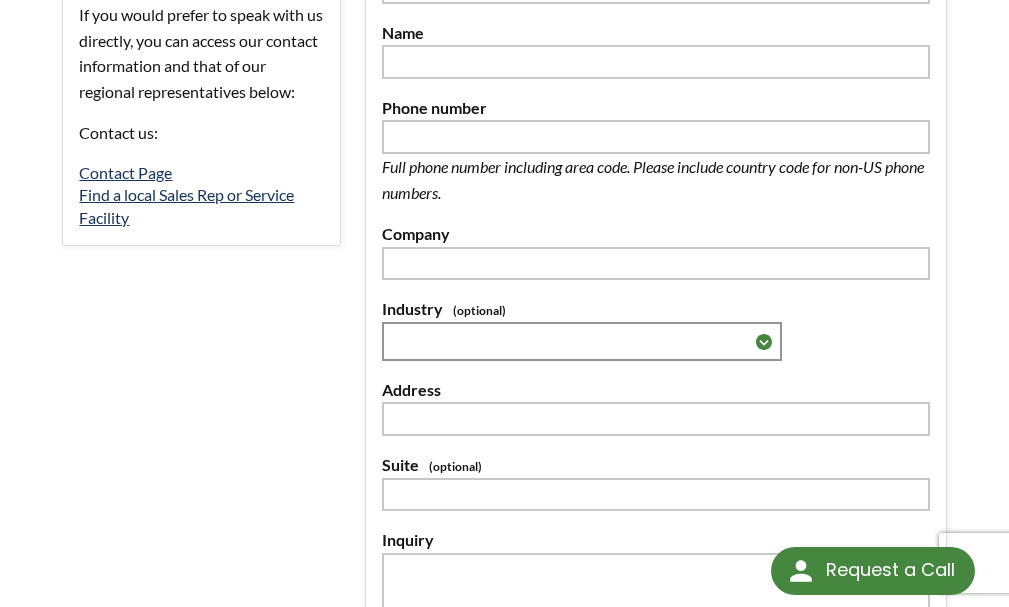 scroll, scrollTop: 220, scrollLeft: 0, axis: vertical 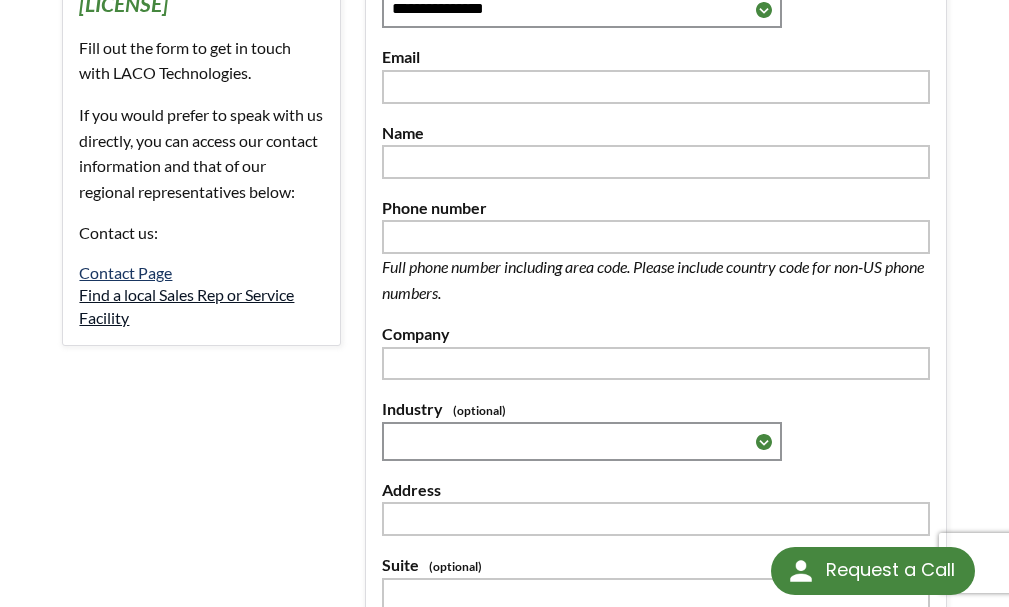 click on "Find a local Sales Rep or Service Facility" at bounding box center [186, 305] 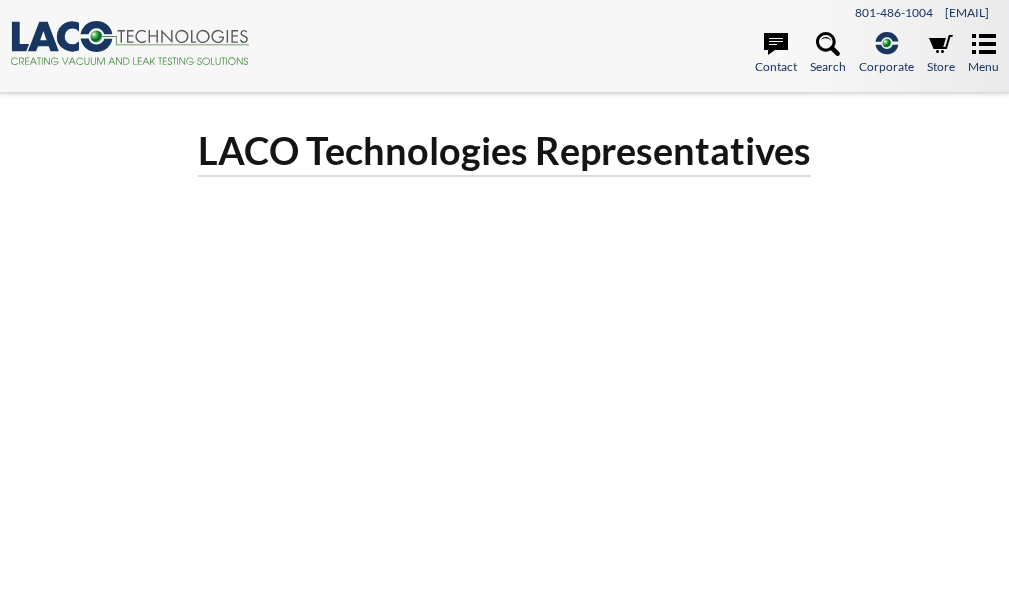 scroll, scrollTop: 0, scrollLeft: 0, axis: both 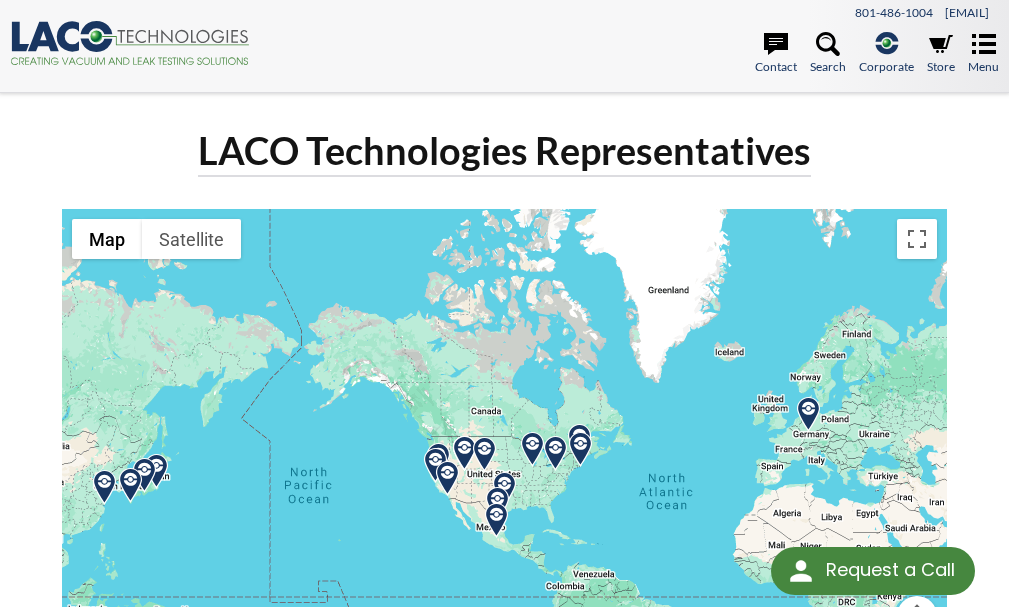 click at bounding box center [504, 470] 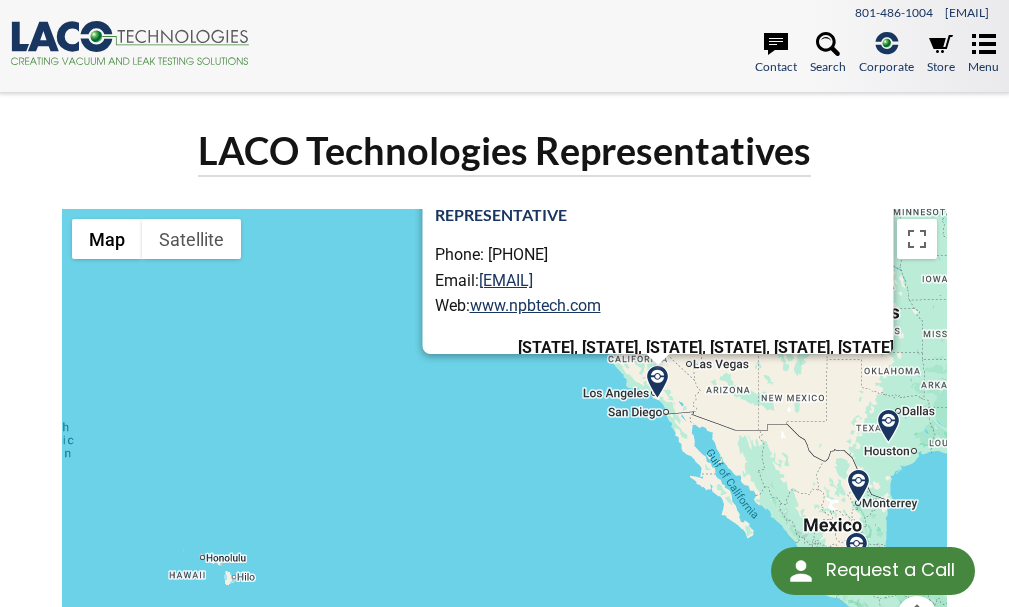 drag, startPoint x: 450, startPoint y: 529, endPoint x: 567, endPoint y: 414, distance: 164.05487 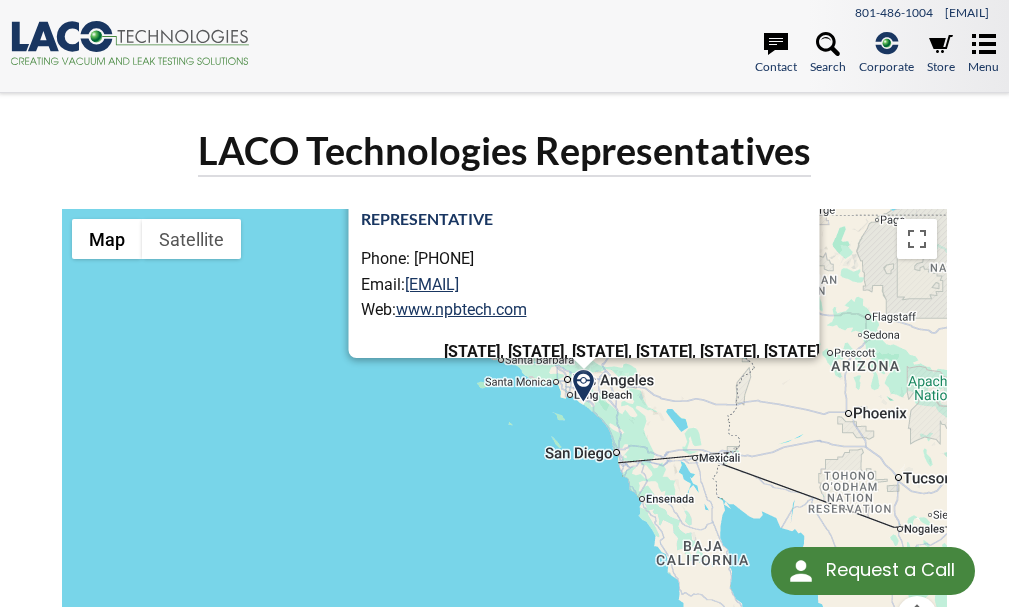 drag, startPoint x: 716, startPoint y: 414, endPoint x: 547, endPoint y: 437, distance: 170.5579 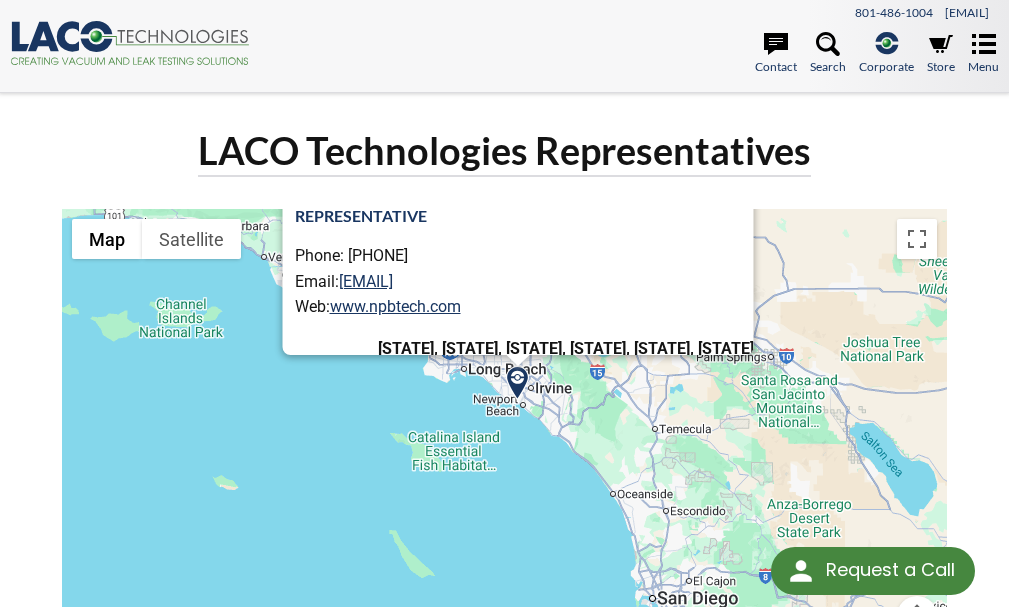 drag, startPoint x: 474, startPoint y: 427, endPoint x: 484, endPoint y: 482, distance: 55.9017 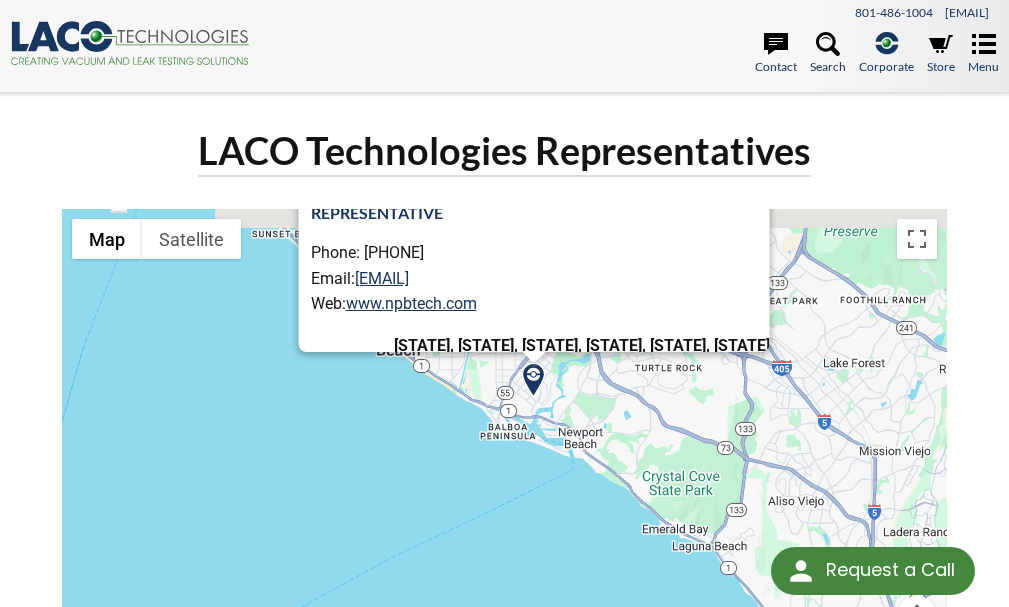 drag, startPoint x: 476, startPoint y: 422, endPoint x: 487, endPoint y: 476, distance: 55.108982 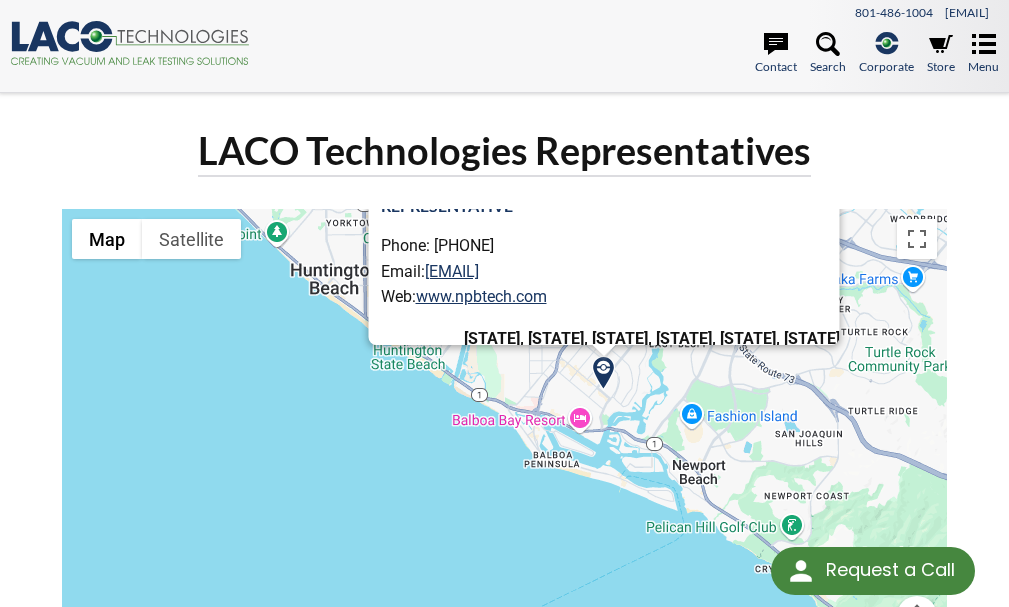 click at bounding box center (603, 373) 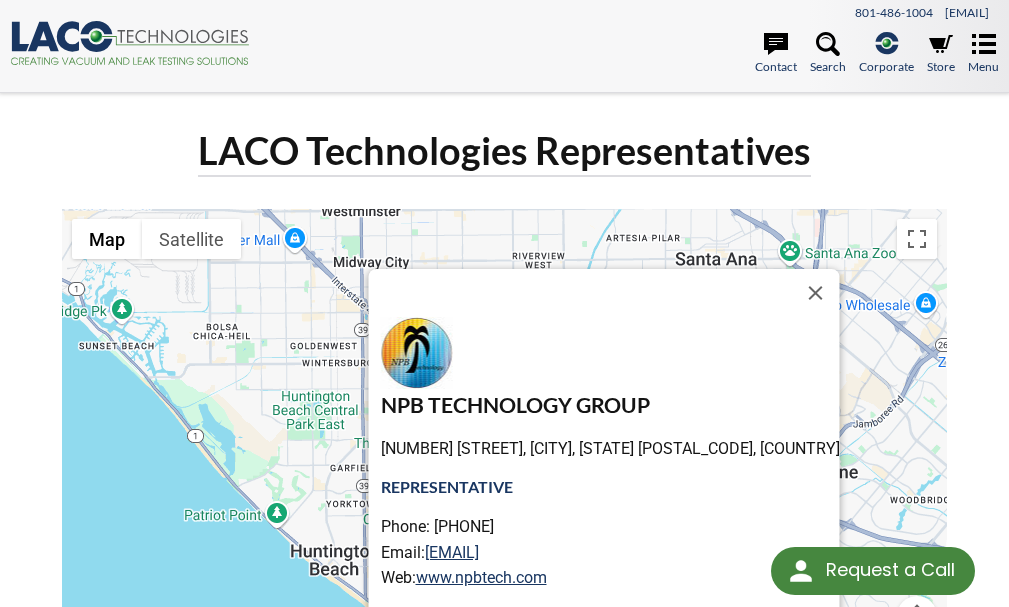 scroll, scrollTop: 34, scrollLeft: 0, axis: vertical 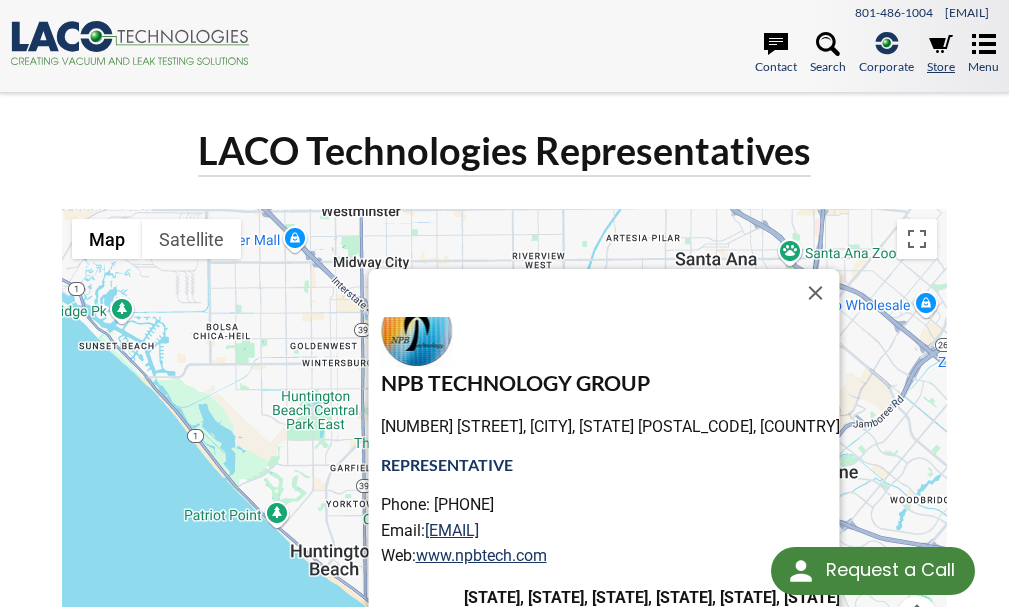 click 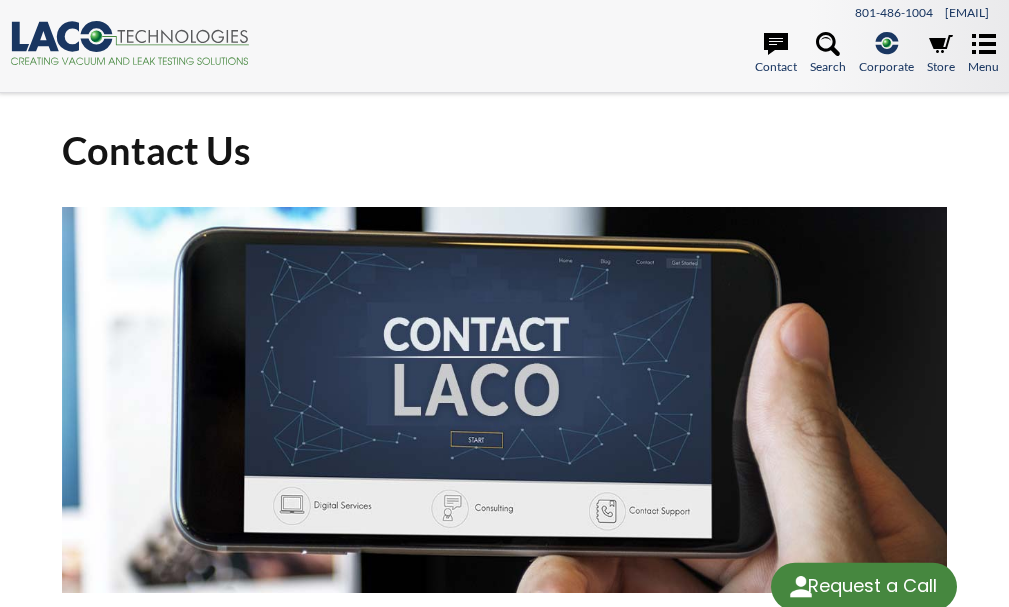 scroll, scrollTop: 0, scrollLeft: 0, axis: both 